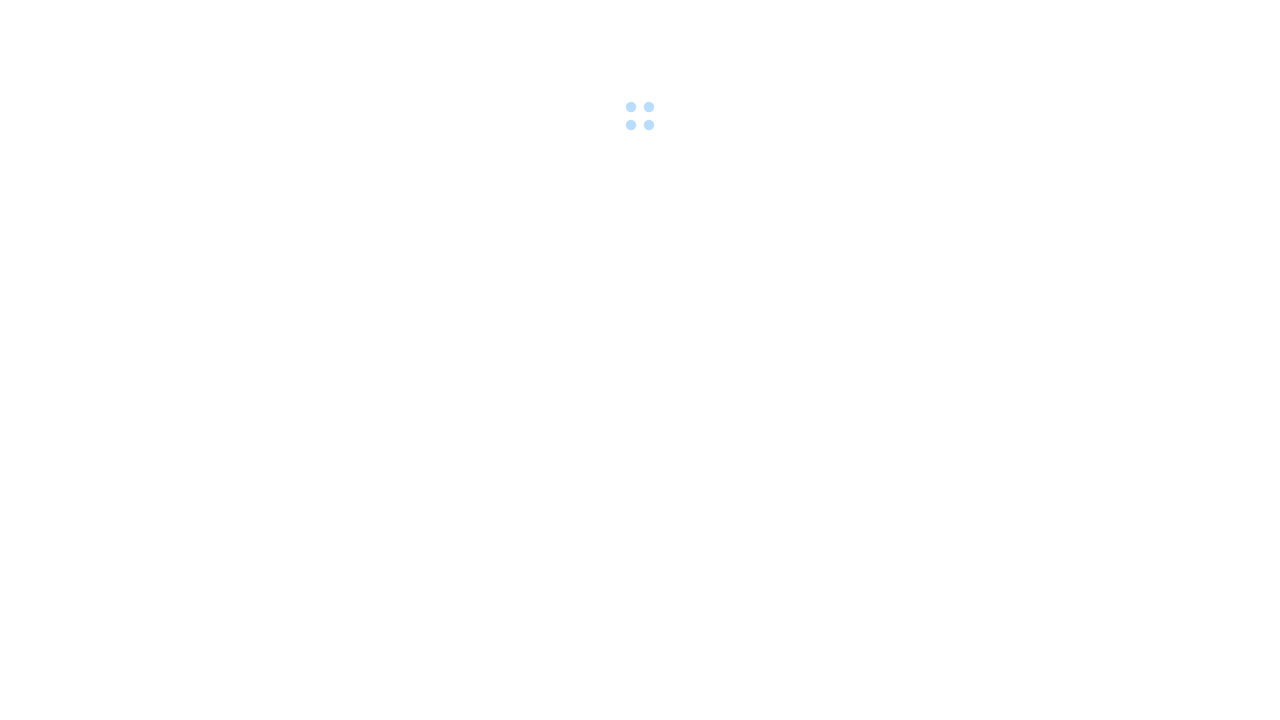 scroll, scrollTop: 0, scrollLeft: 0, axis: both 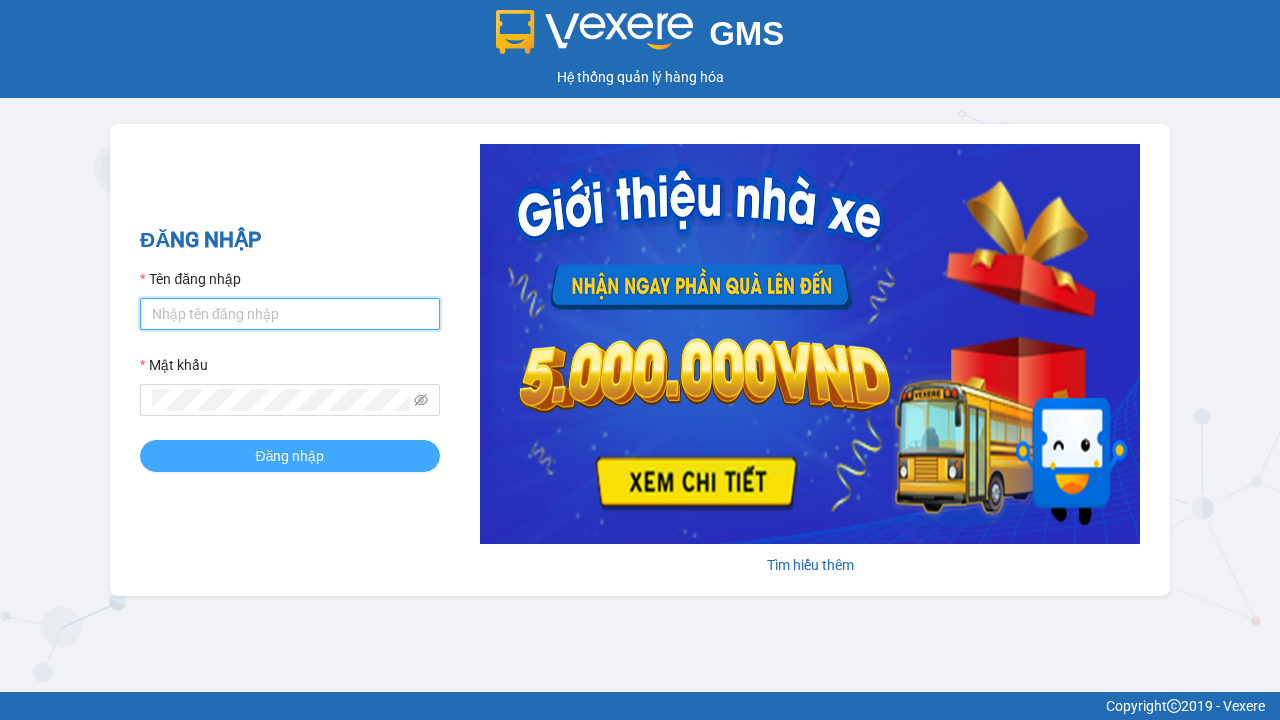 click on "Tên đăng nhập" at bounding box center [290, 314] 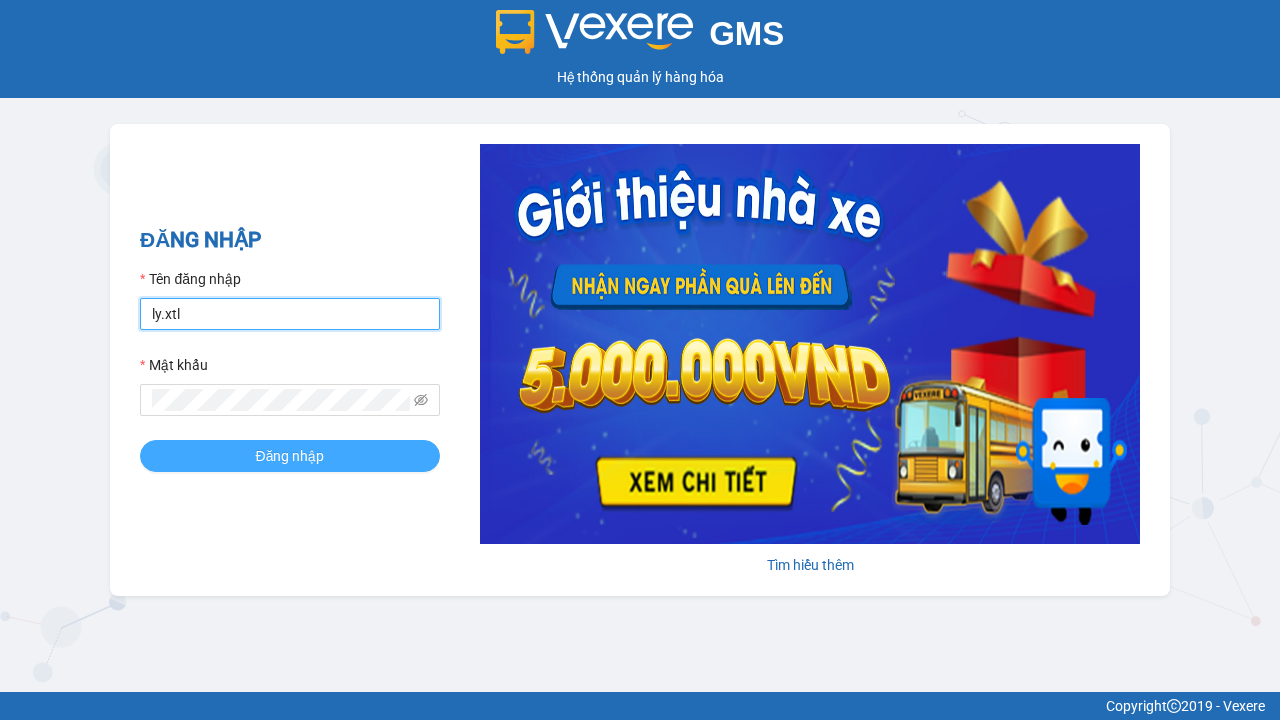 type on "ly.xtl" 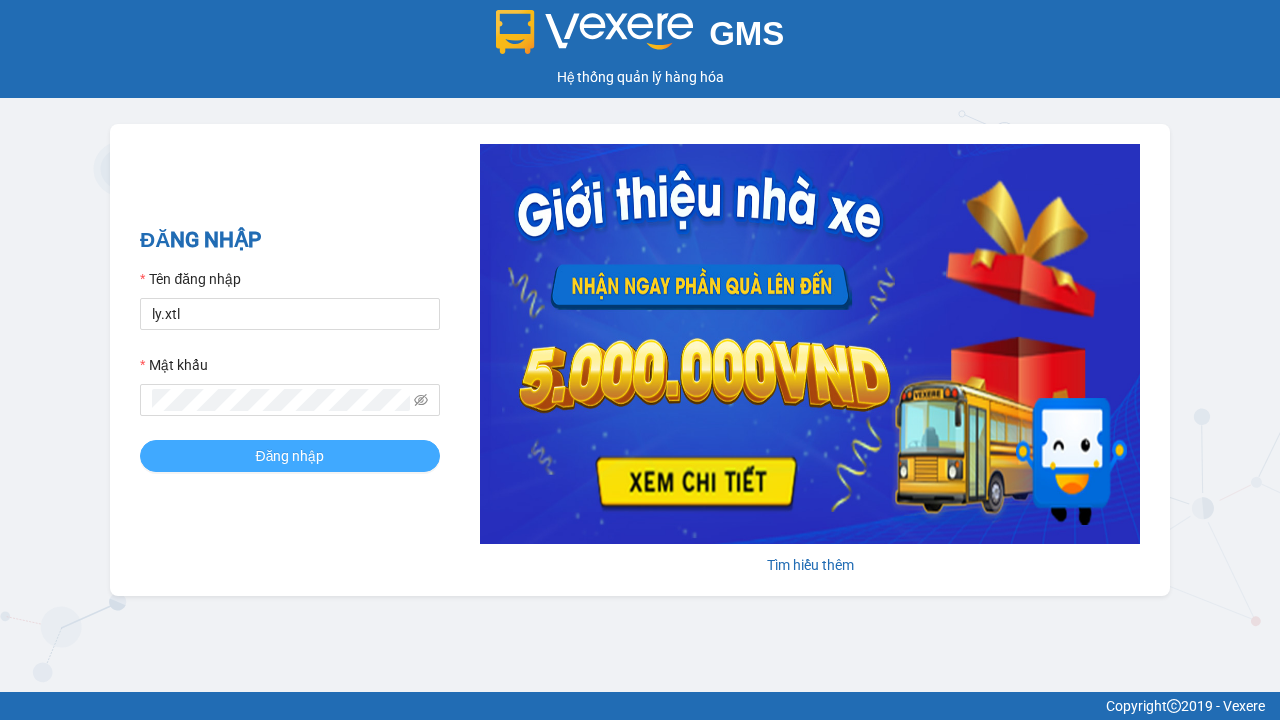 click on "Đăng nhập" at bounding box center (290, 456) 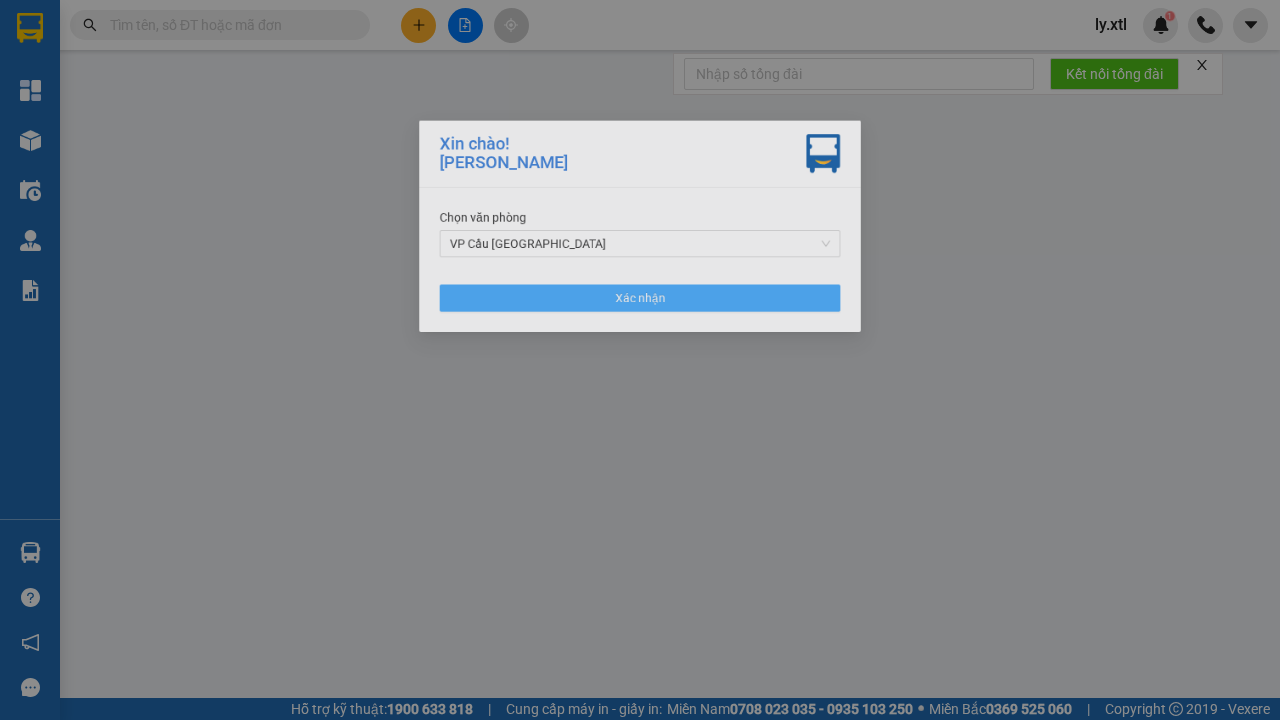 click on "VP Cầu [GEOGRAPHIC_DATA]" at bounding box center (640, 245) 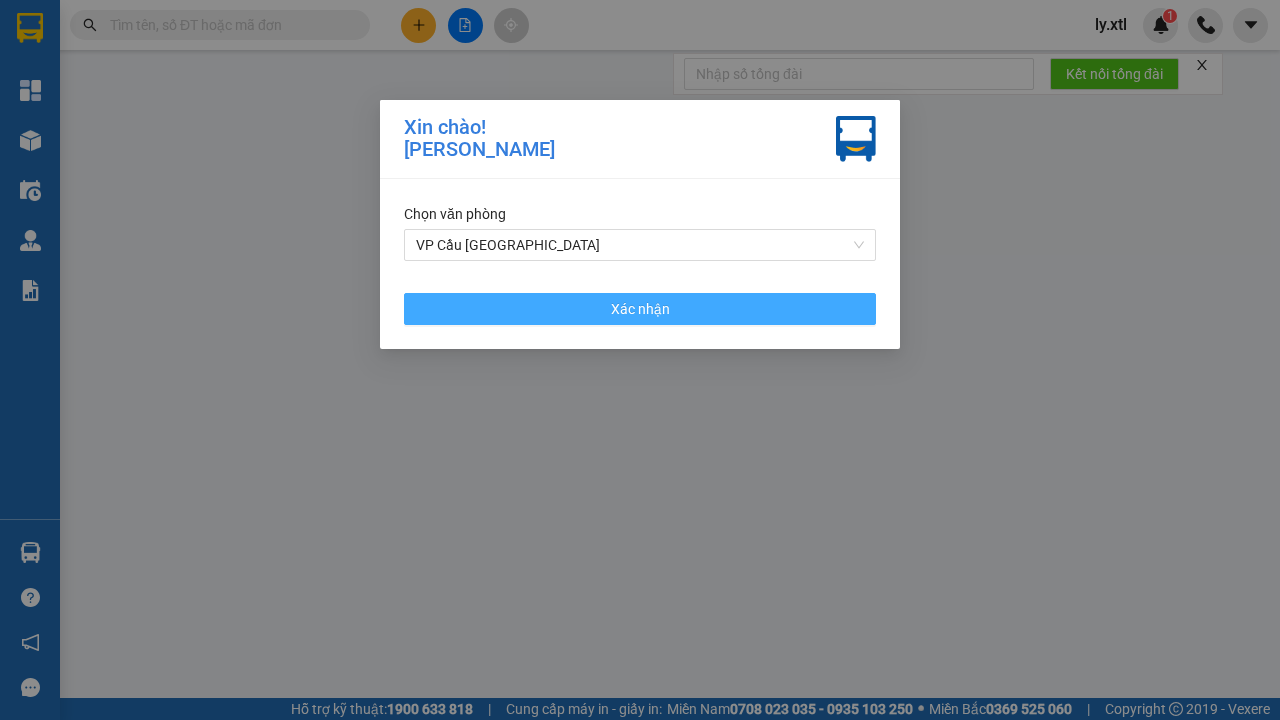 click on "Xác nhận" at bounding box center (640, 309) 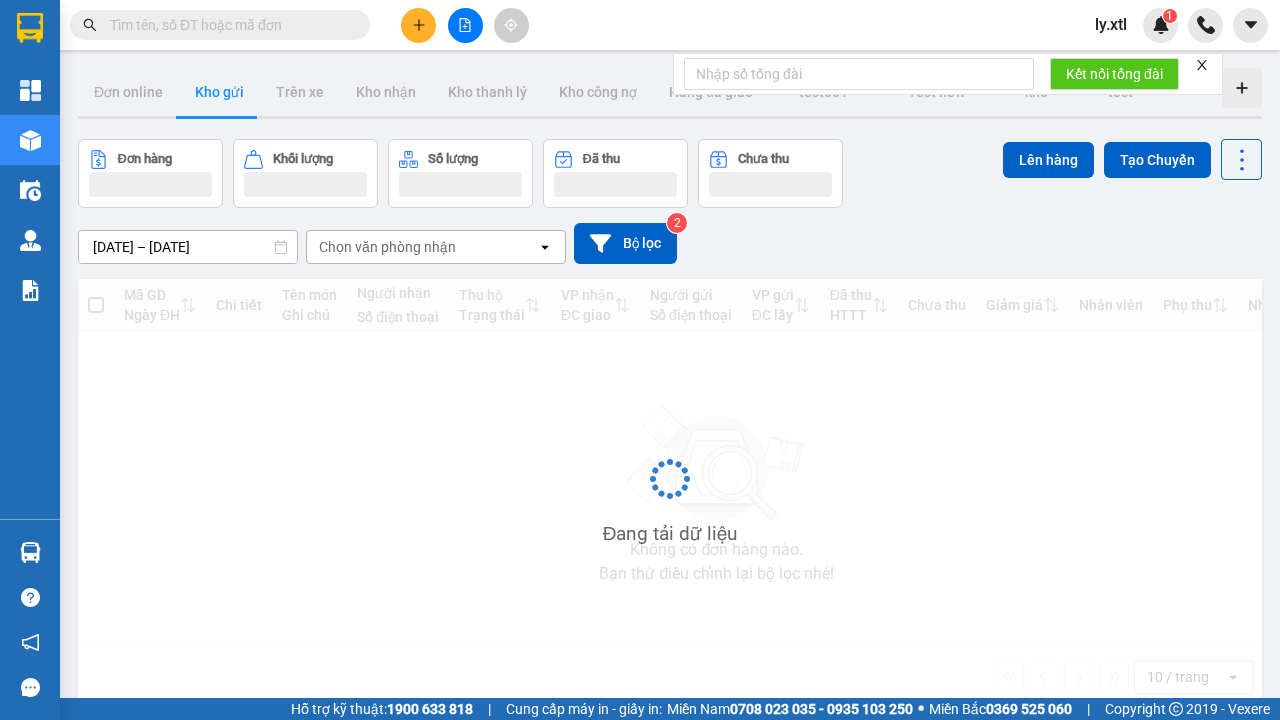 click 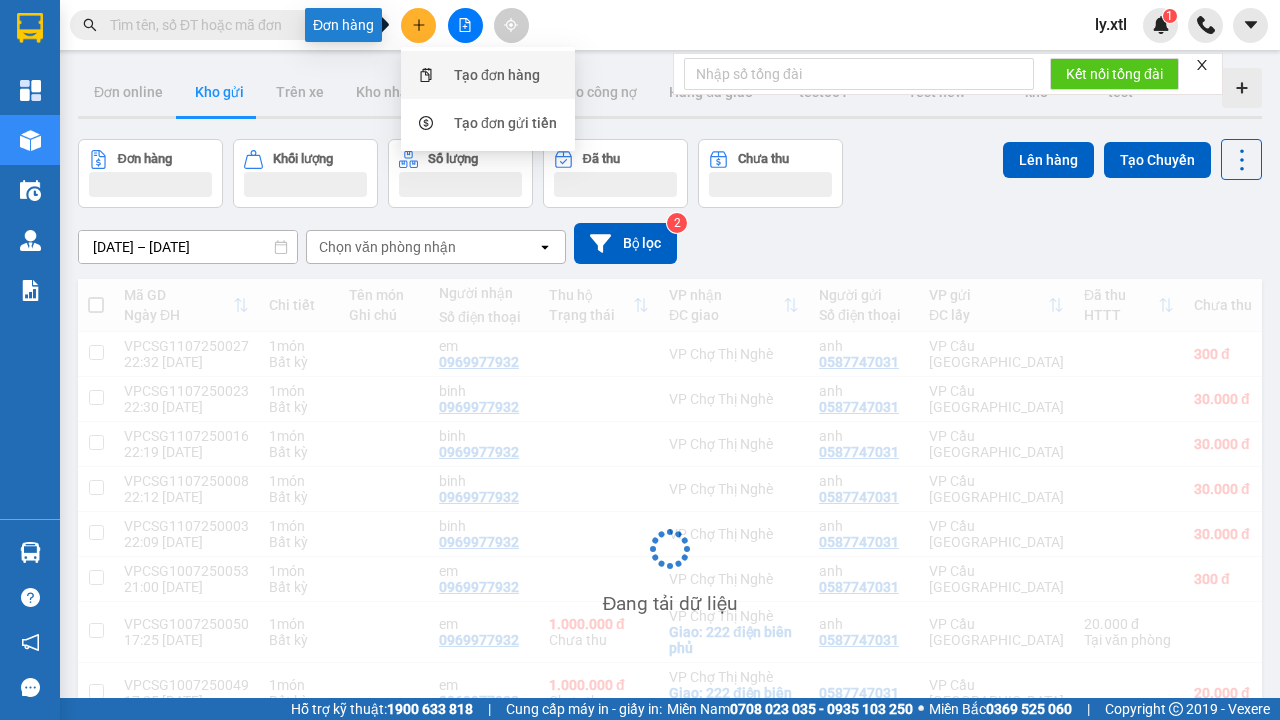 click on "Tạo đơn hàng" at bounding box center (497, 75) 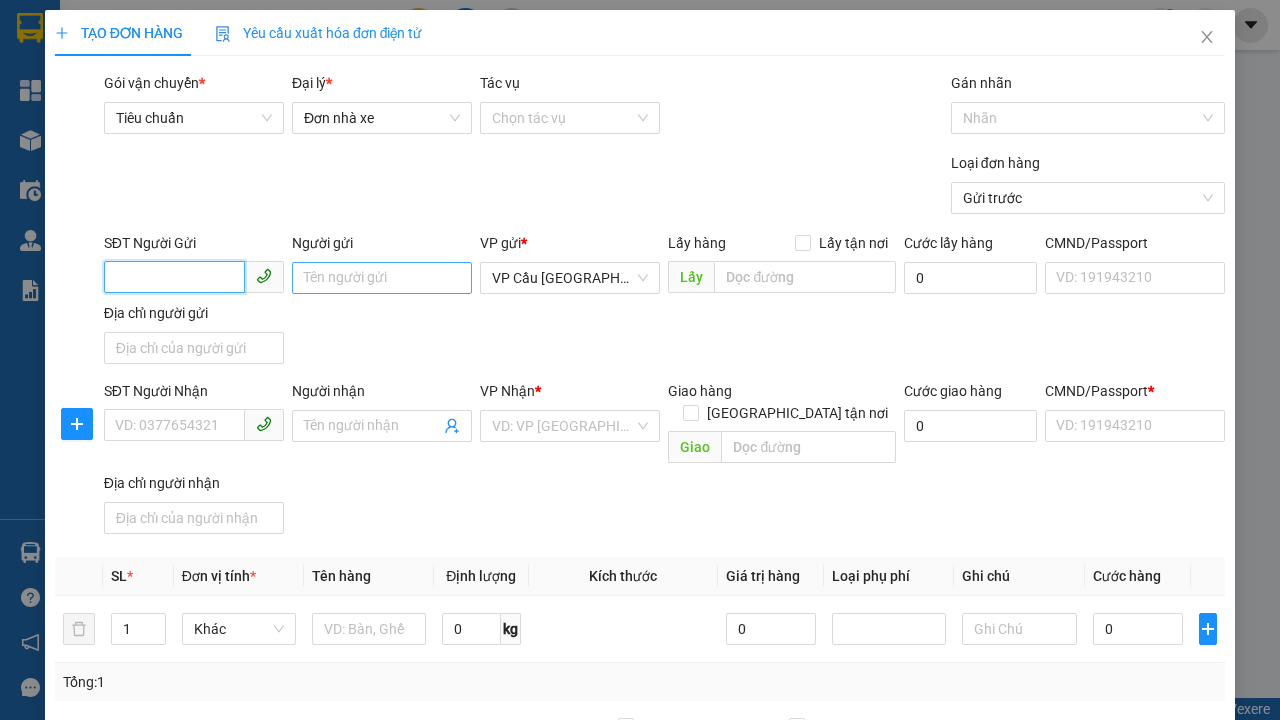 click on "SĐT Người Gửi" at bounding box center [174, 277] 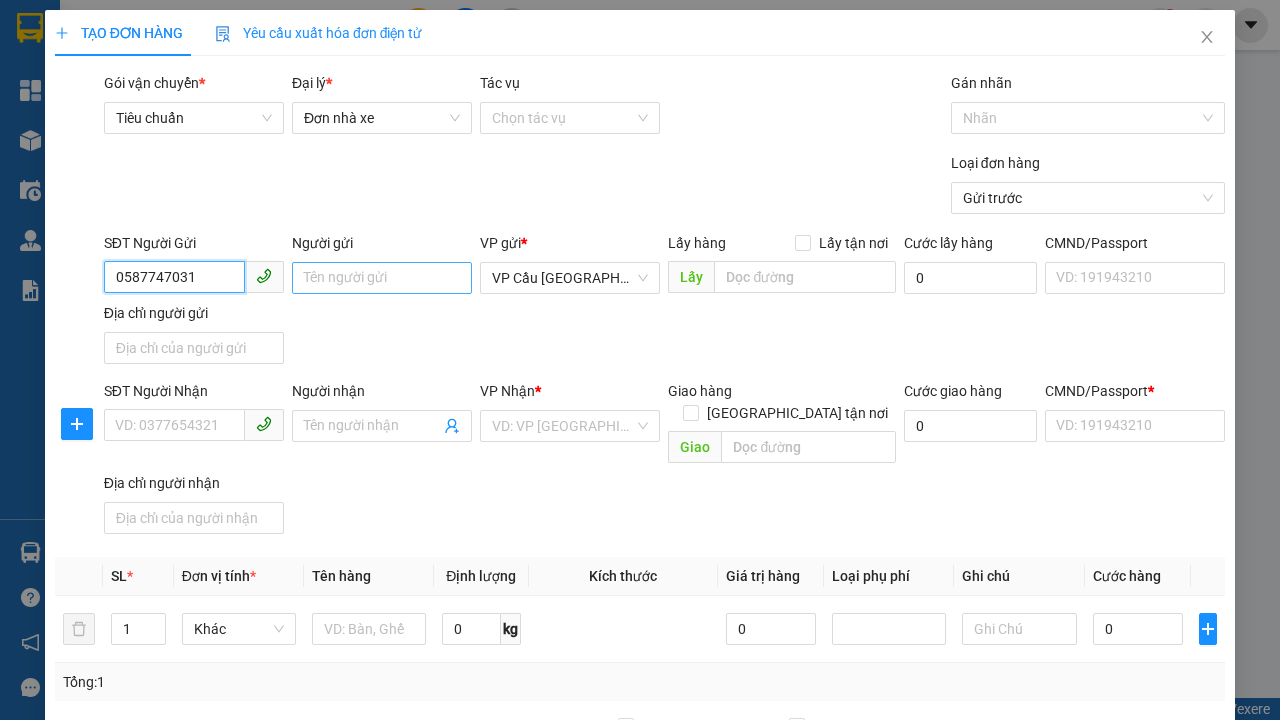 type on "0587747031" 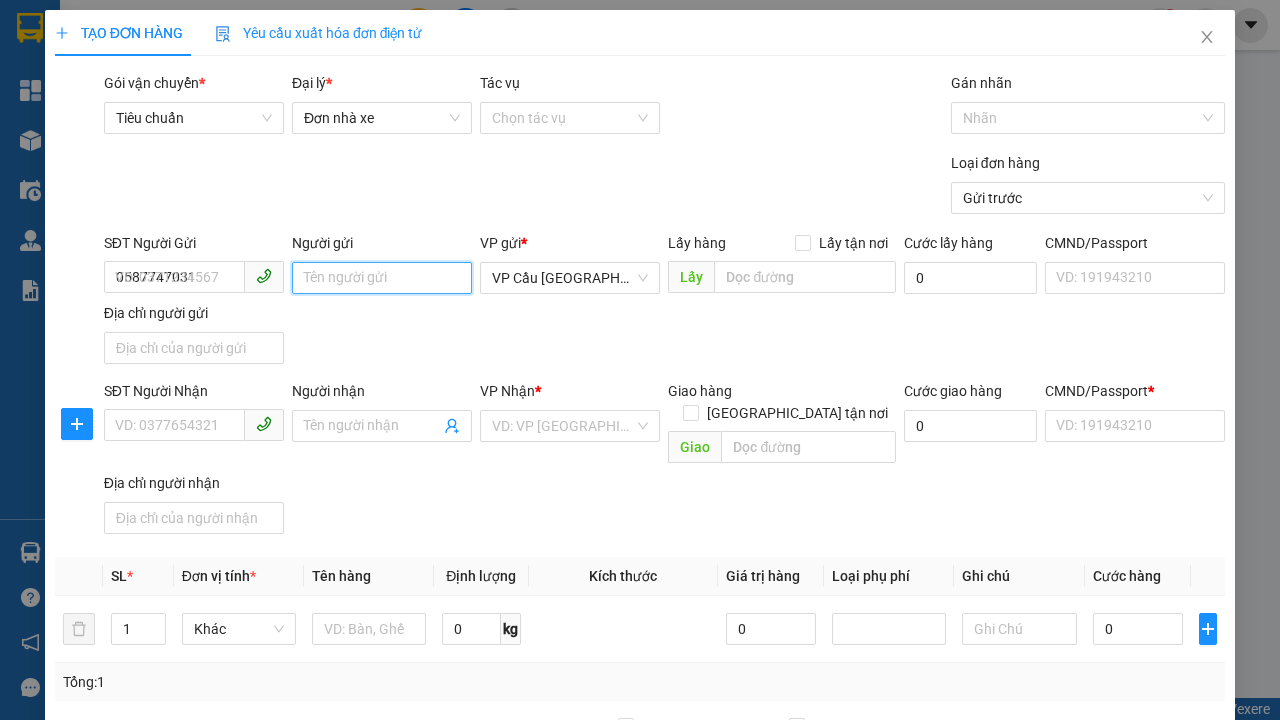 click on "Người gửi" at bounding box center (382, 278) 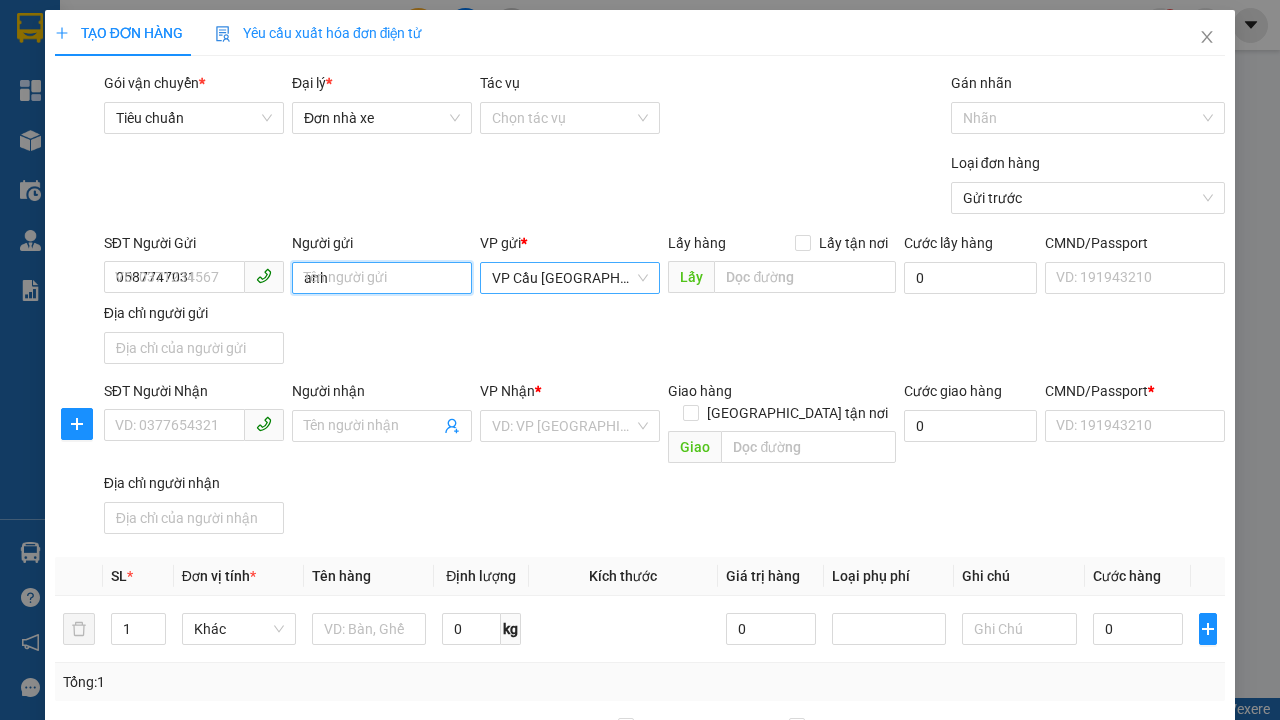 click on "VP Cầu [GEOGRAPHIC_DATA]" at bounding box center (570, 278) 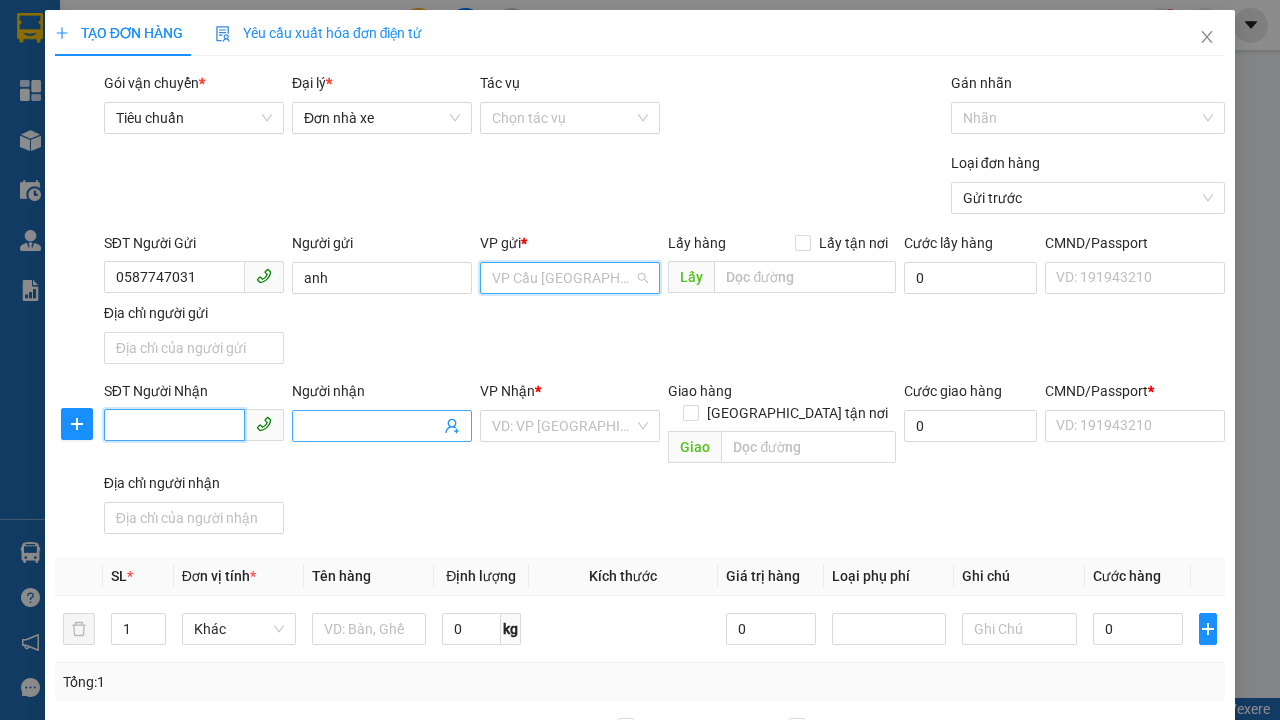 click on "SĐT Người Nhận" at bounding box center (174, 425) 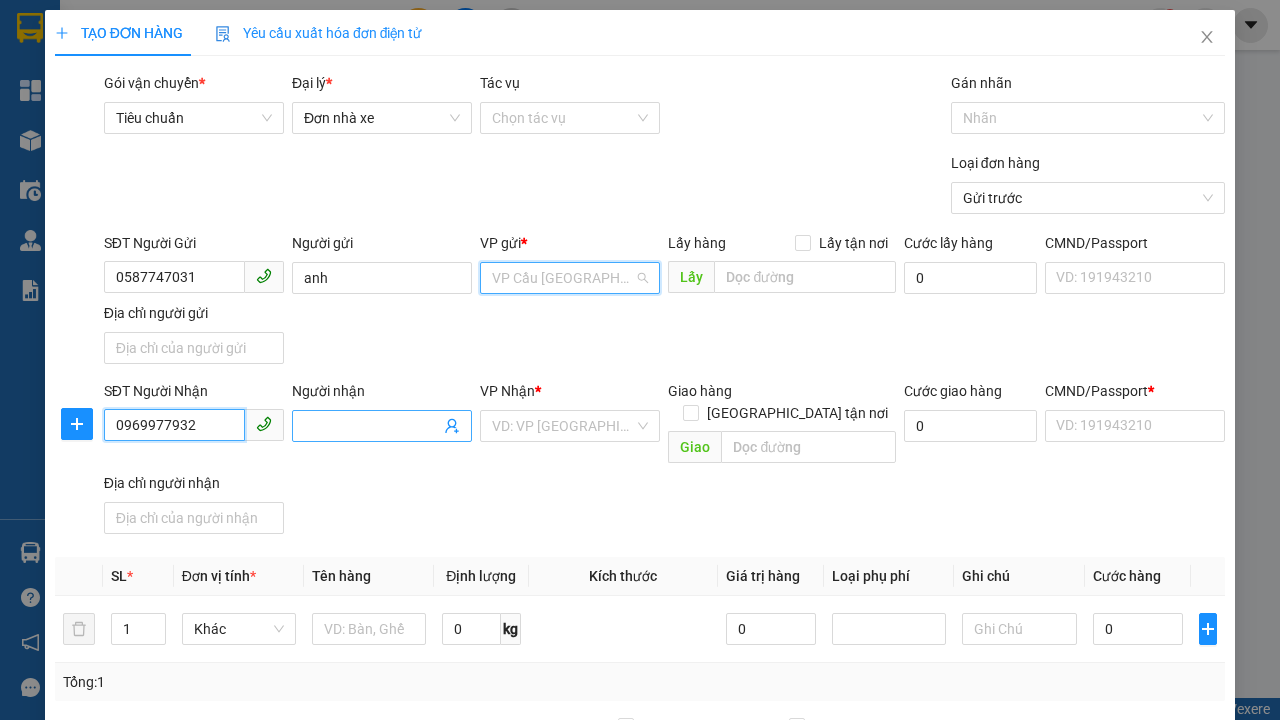 type on "0969977932" 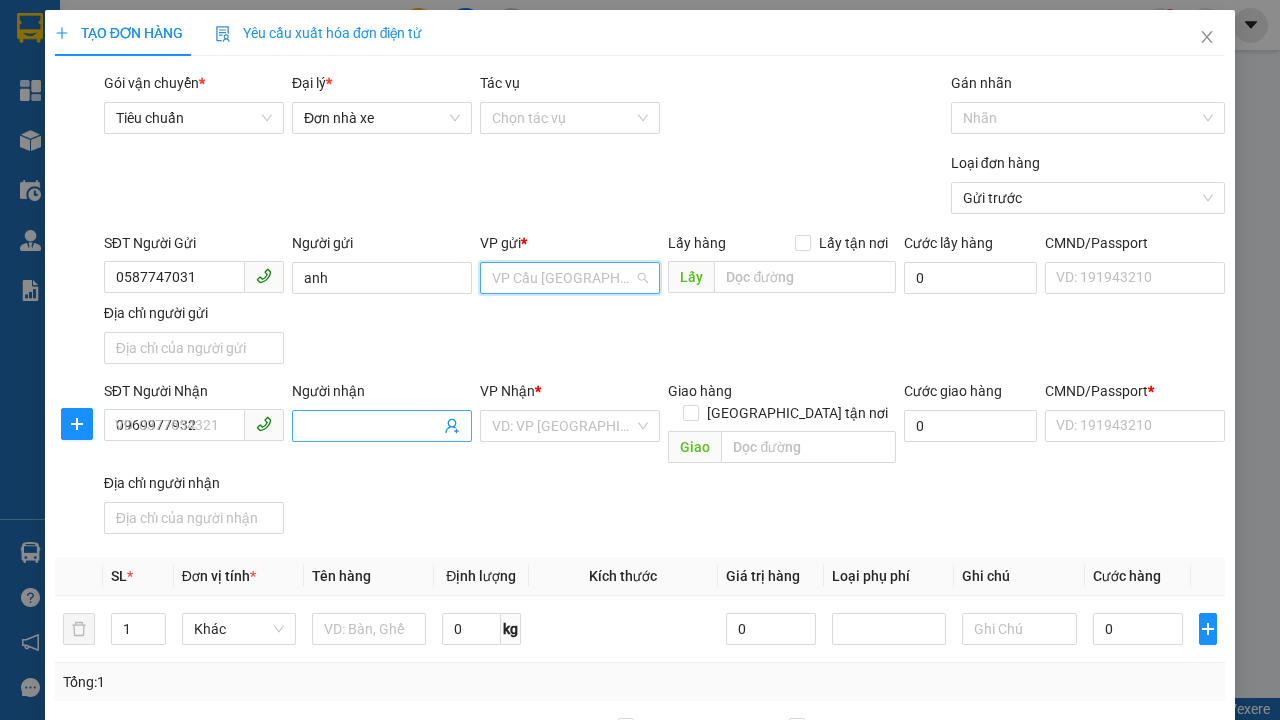 click on "Người nhận" at bounding box center [372, 426] 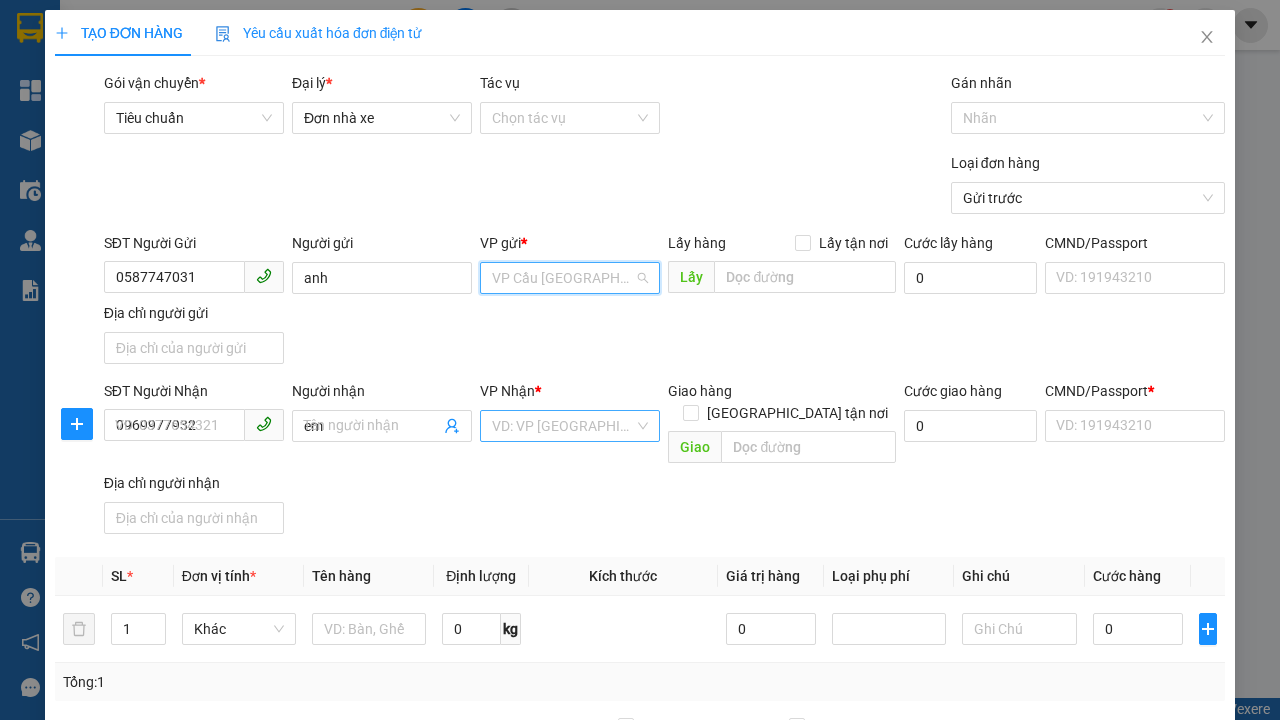 type on "em" 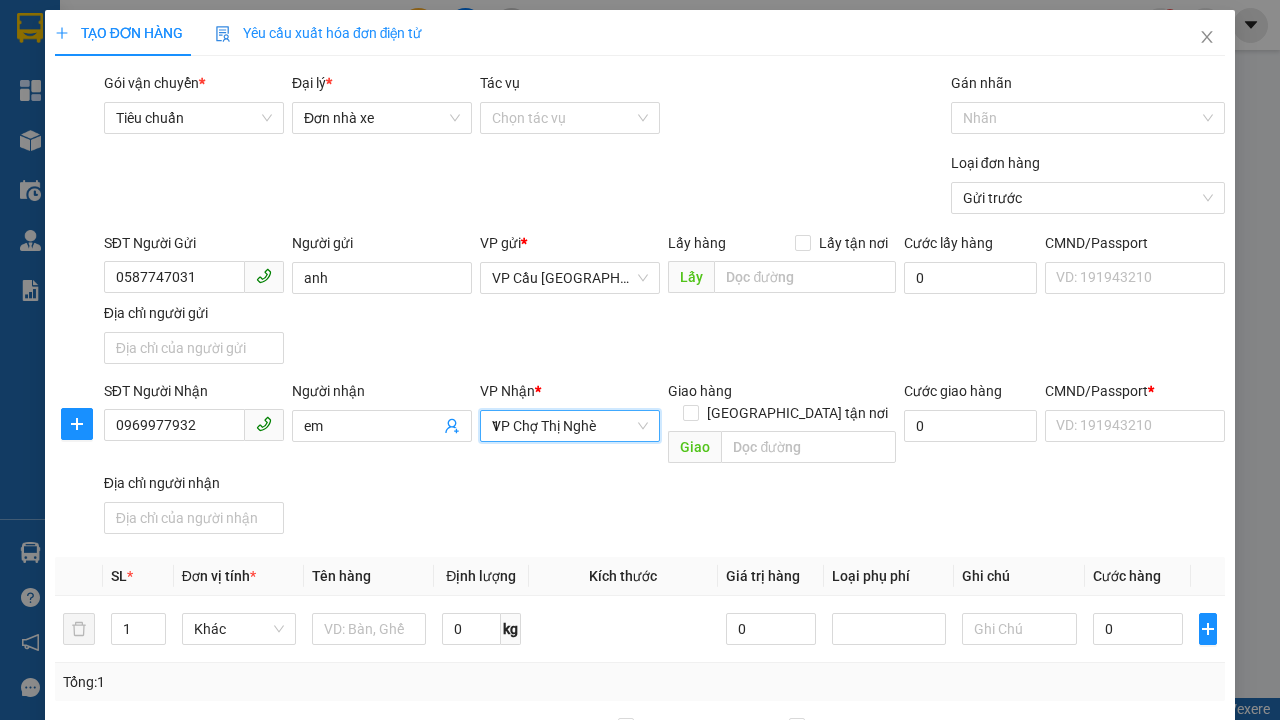 type on "1" 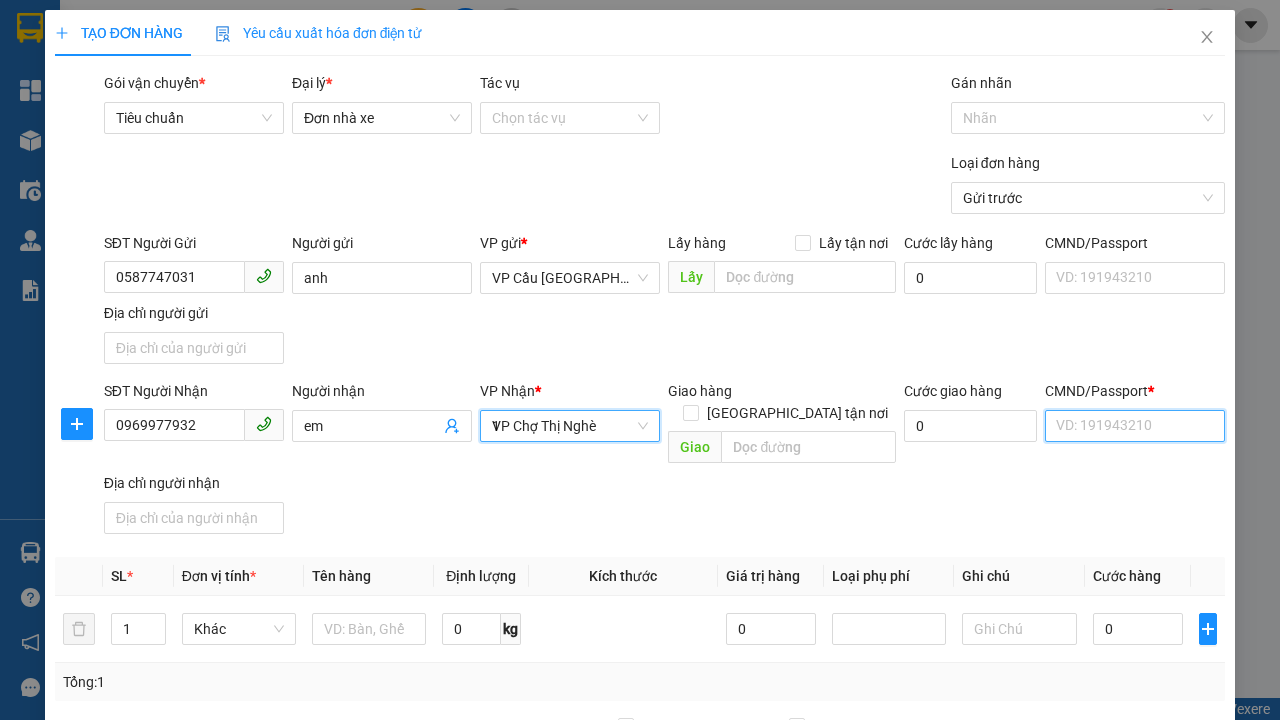 click on "CMND/Passport  *" at bounding box center (1135, 426) 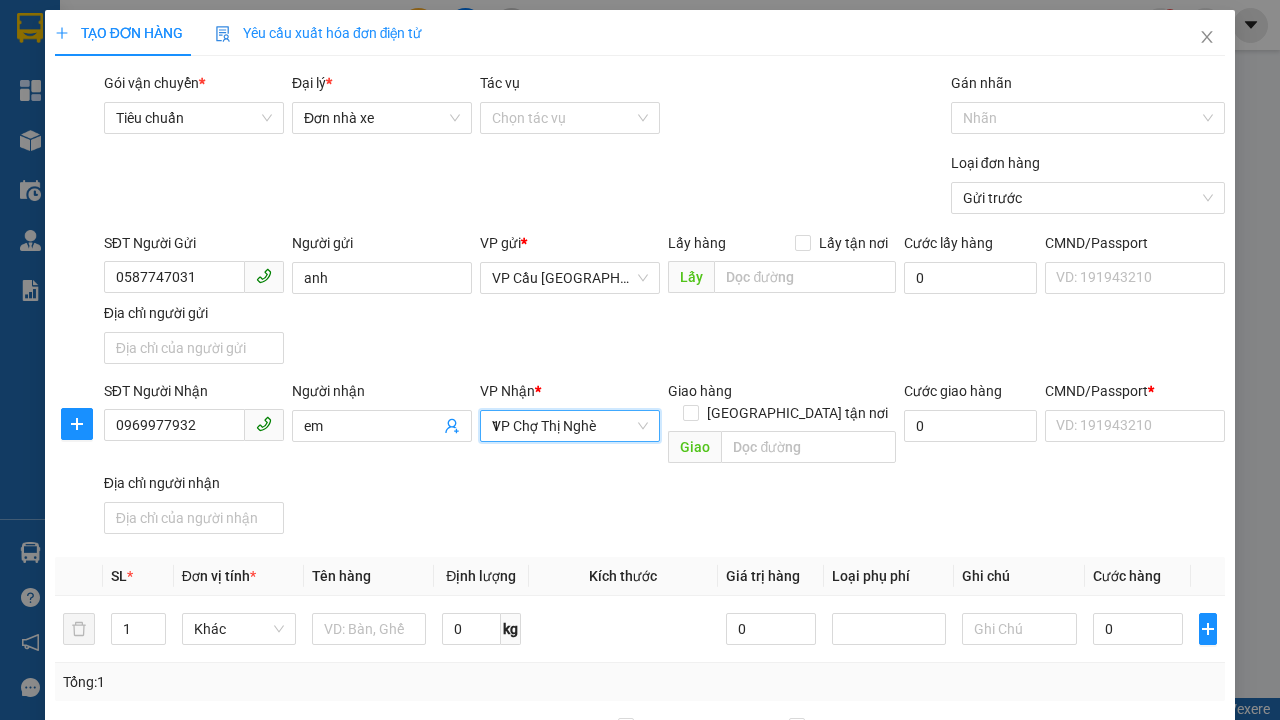 click on "SĐT Người Gửi 0587747031 Người gửi anh VP gửi  * VP Cầu [GEOGRAPHIC_DATA] Lấy hàng Lấy tận nơi Lấy Cước lấy hàng 0 CMND/Passport VD: [PASSPORT] Địa chỉ người gửi" at bounding box center [664, 302] 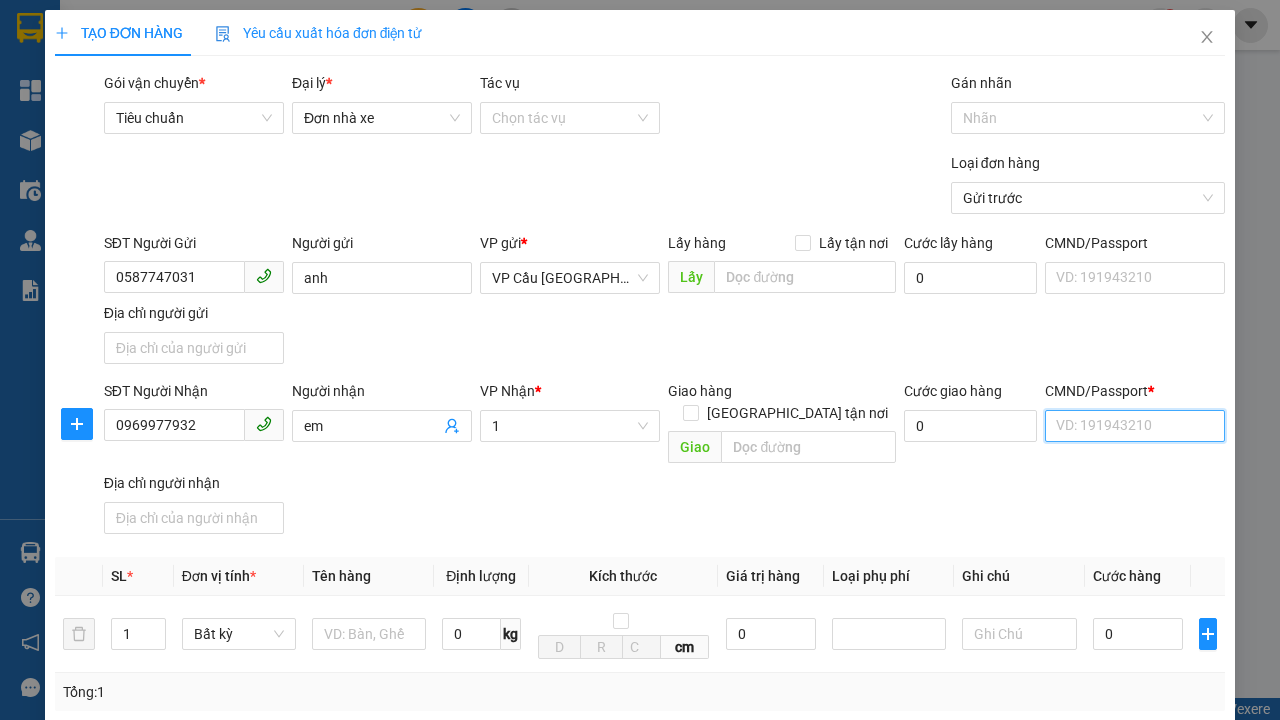 click on "CMND/Passport  *" at bounding box center [1135, 426] 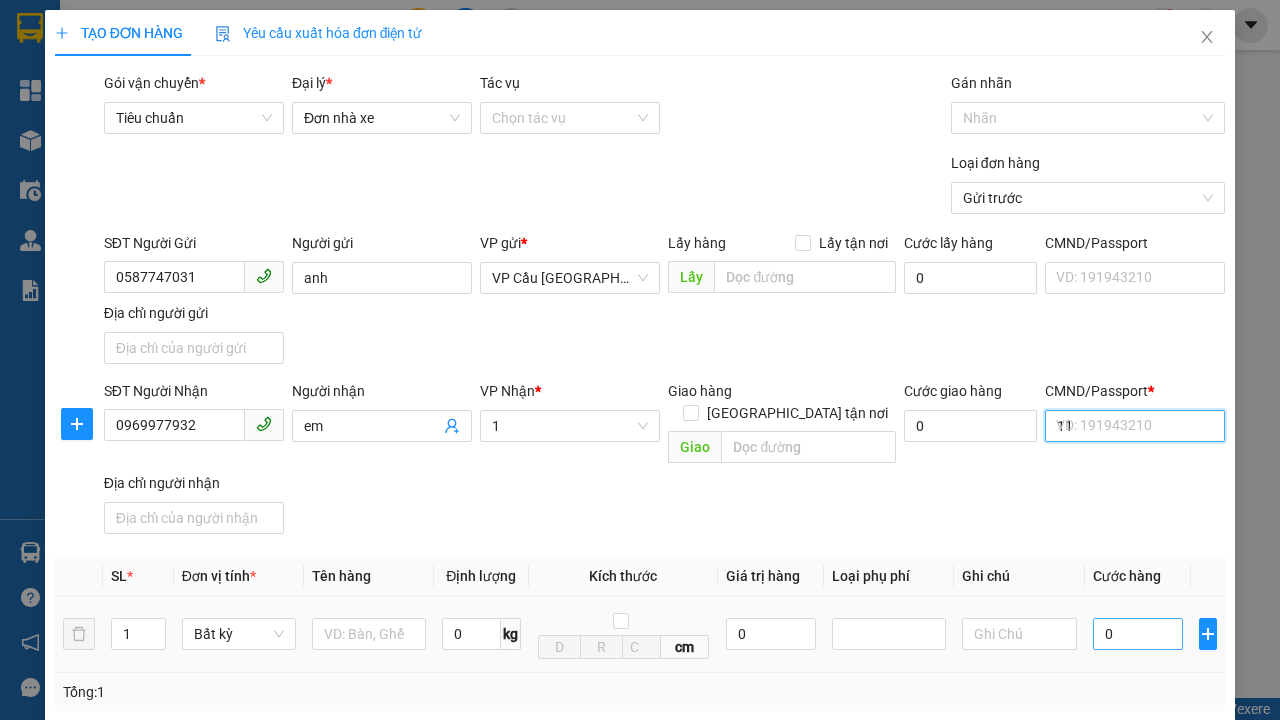 type on "11" 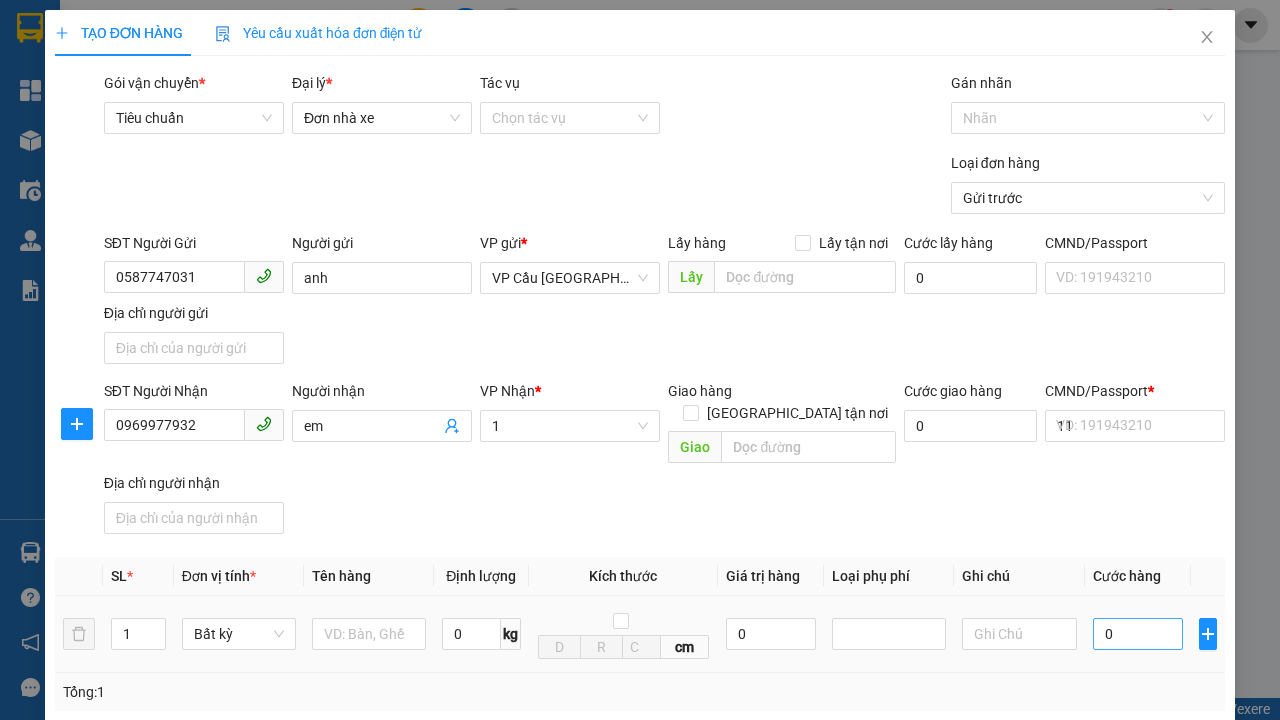 click on "SĐT Người Nhận 0969977932 Người nhận em VP Nhận  * 1 Giao hàng [GEOGRAPHIC_DATA] tận nơi Giao Cước giao hàng 0 CMND/Passport  * 11 VD: [PASSPORT] Địa chỉ người nhận" at bounding box center (664, 461) 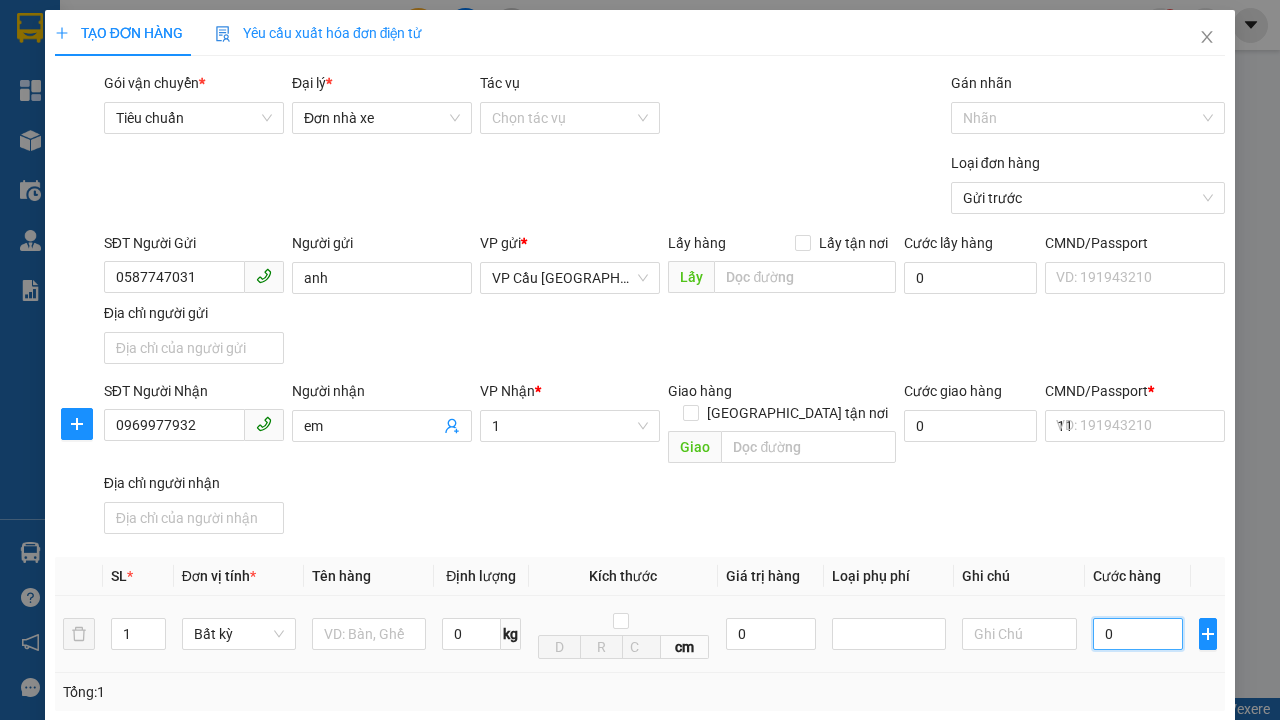 click on "0" at bounding box center (1138, 634) 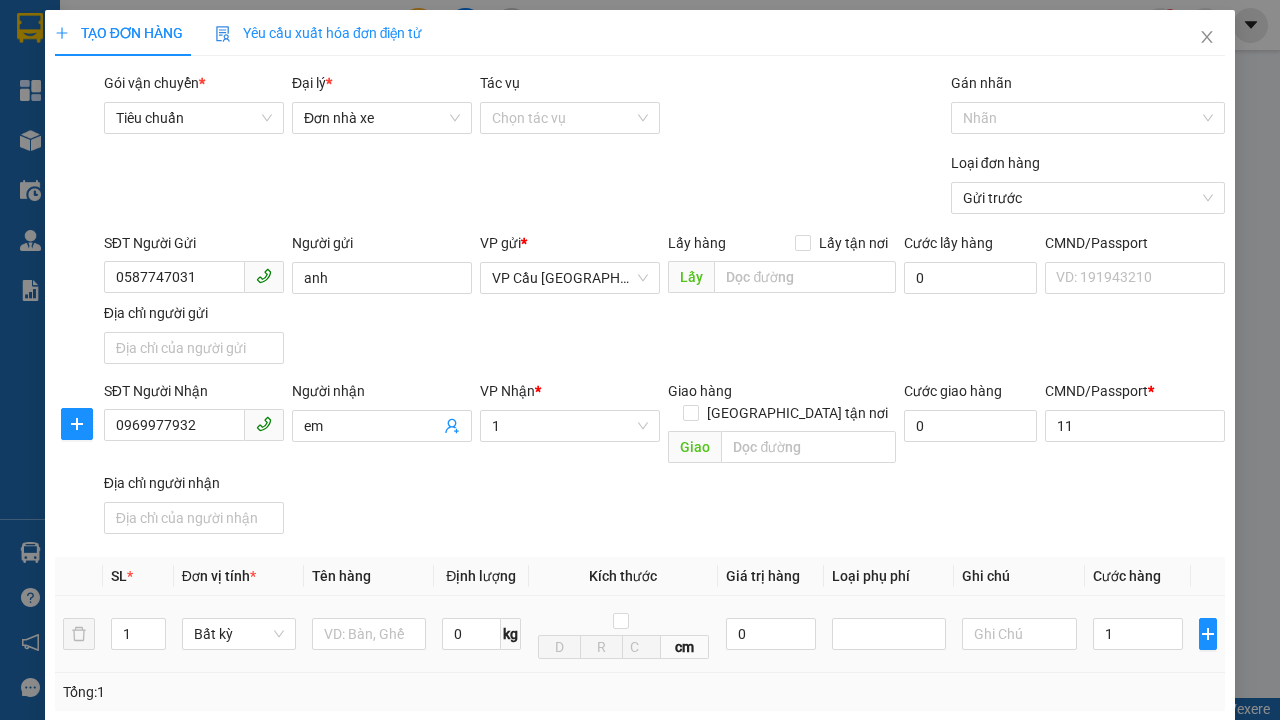 click on "Ghi chú" at bounding box center (1019, 576) 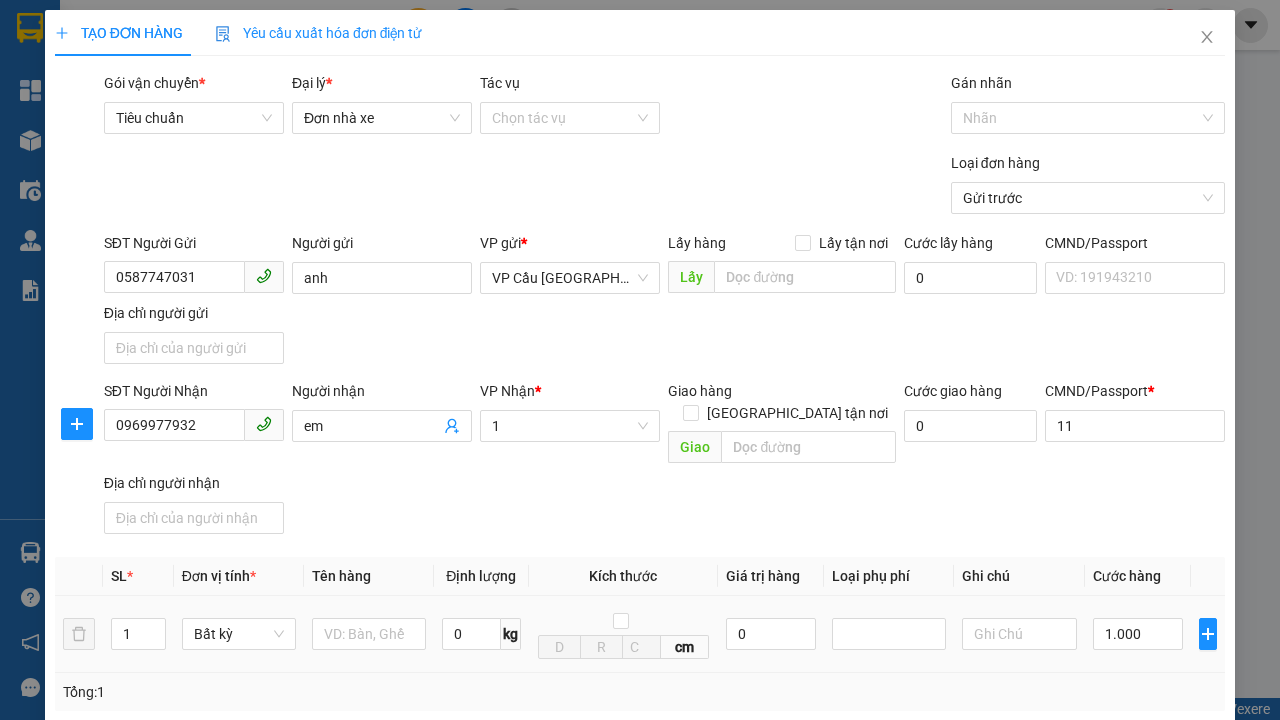 type on "300" 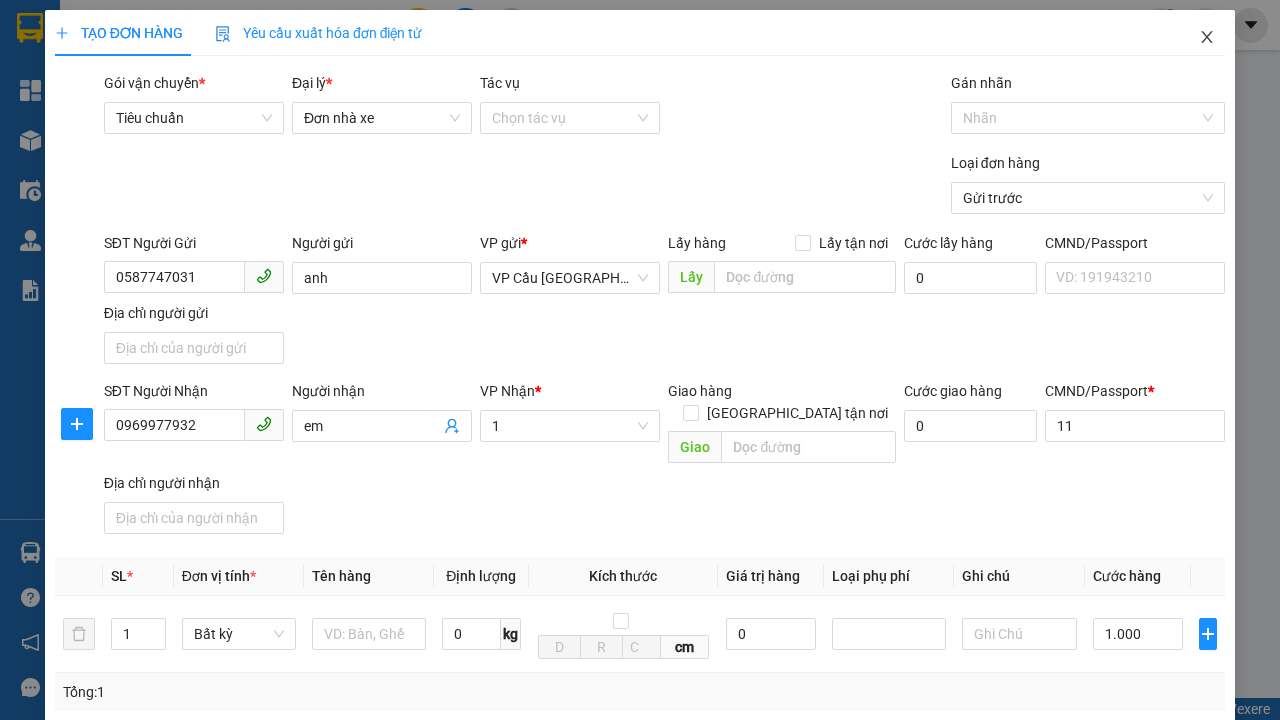 click 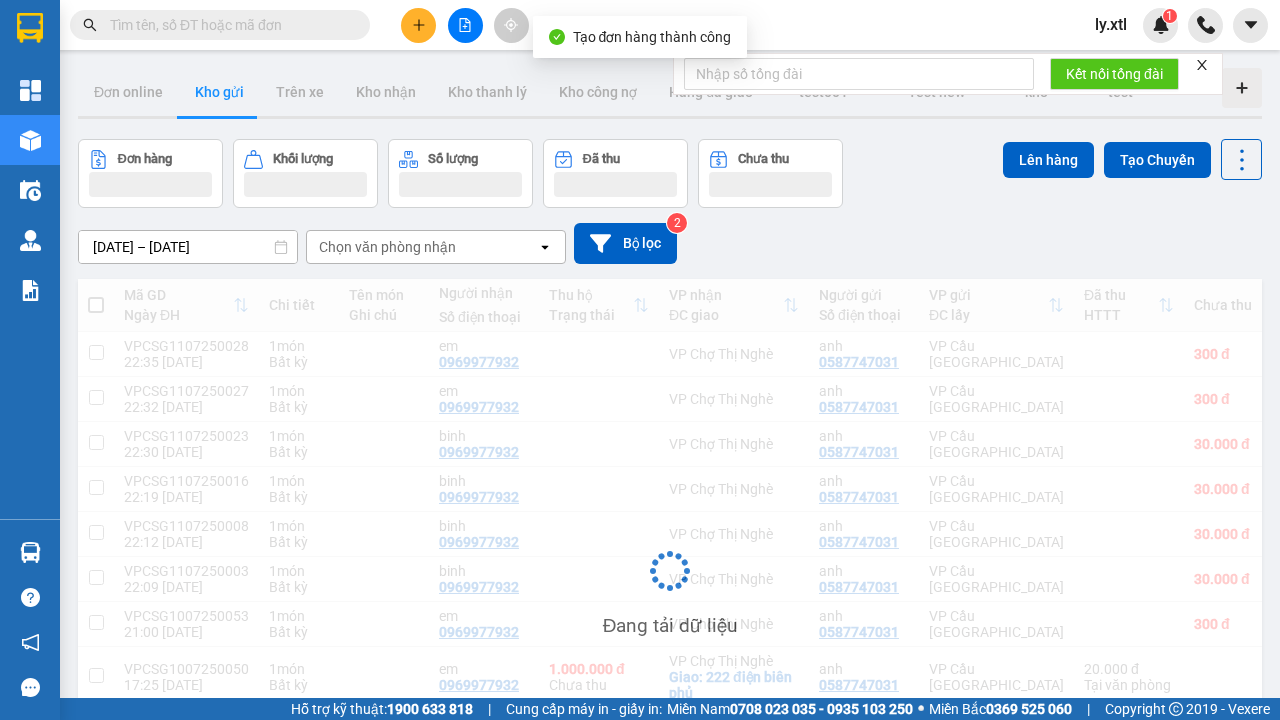 scroll, scrollTop: 3, scrollLeft: 0, axis: vertical 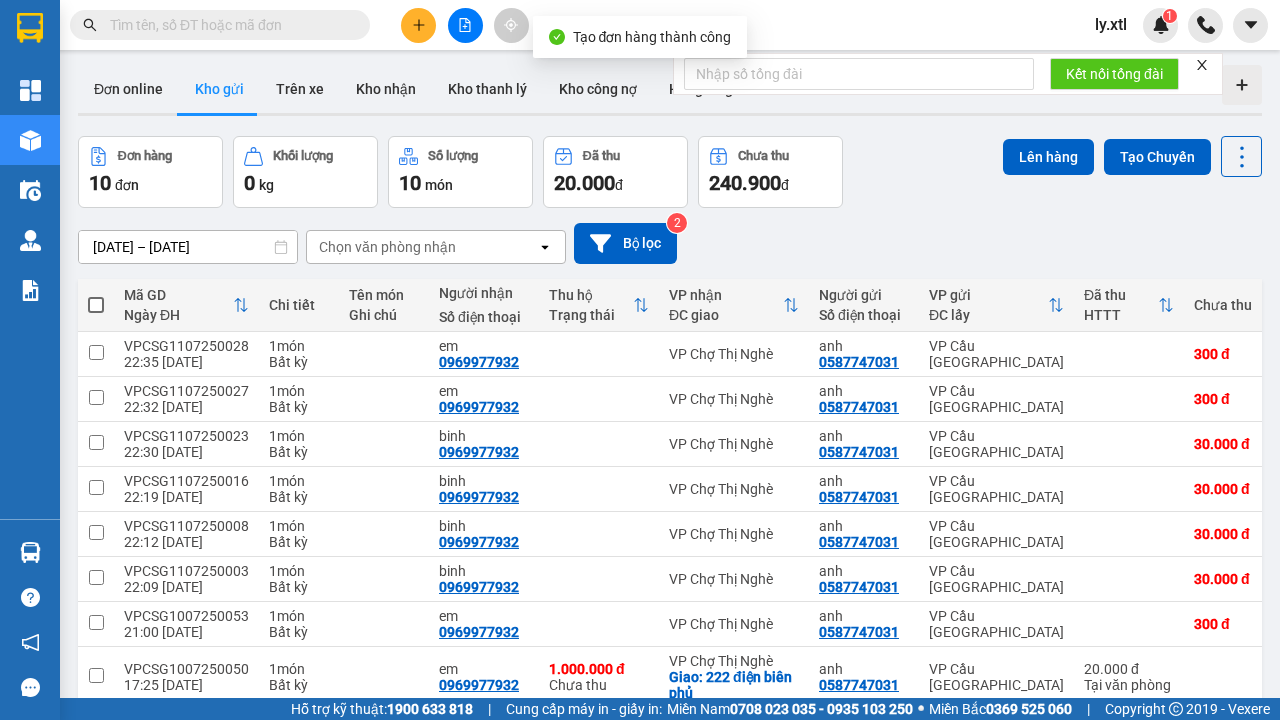 click at bounding box center [96, 352] 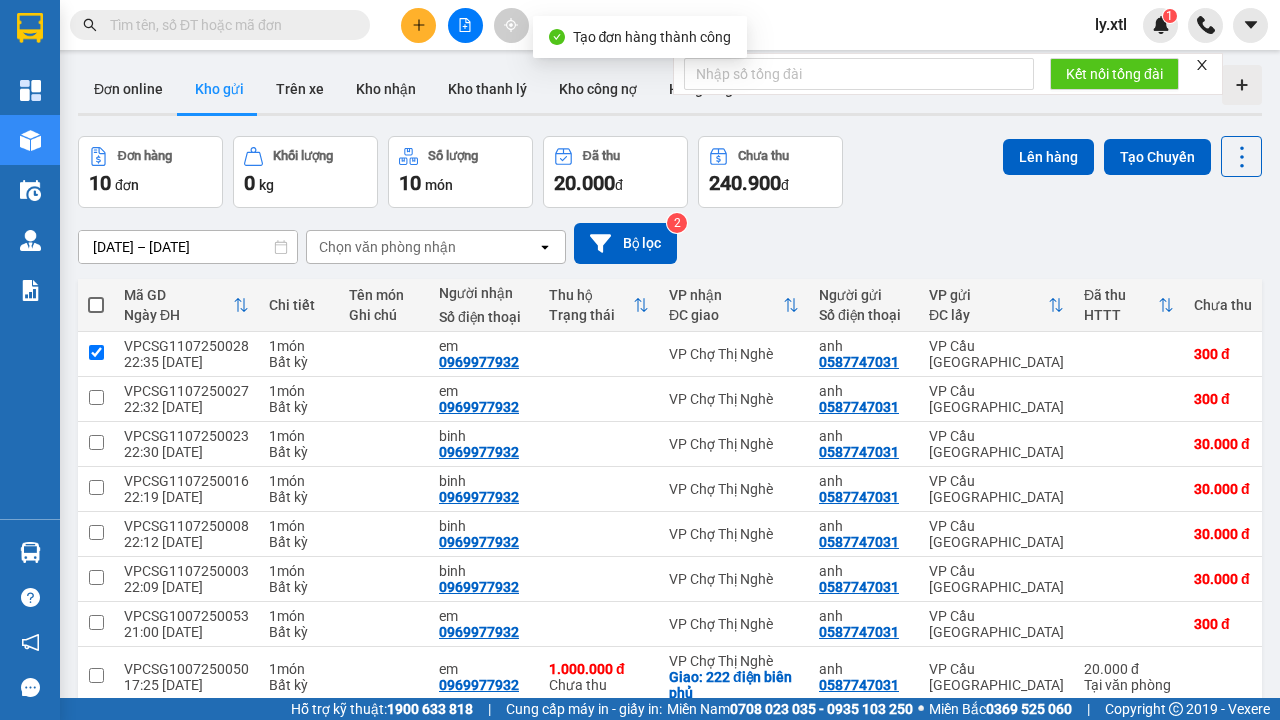 checkbox on "true" 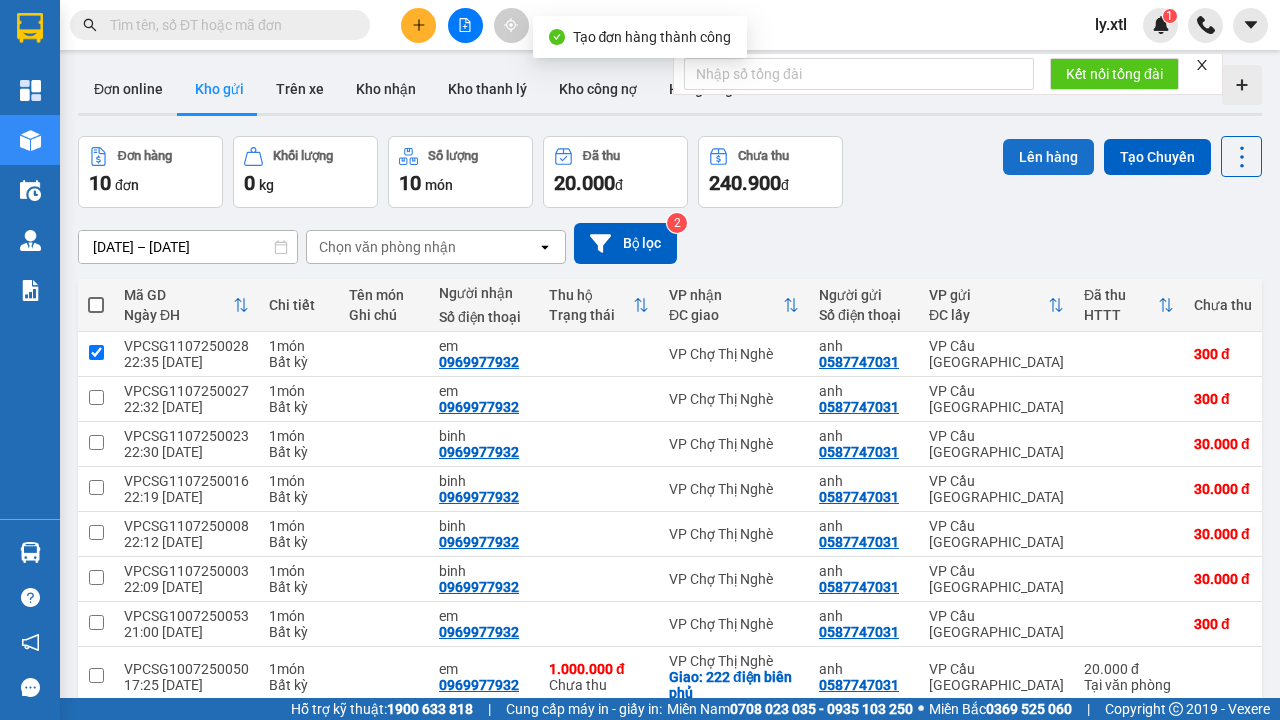 click on "Lên hàng" at bounding box center (1048, 157) 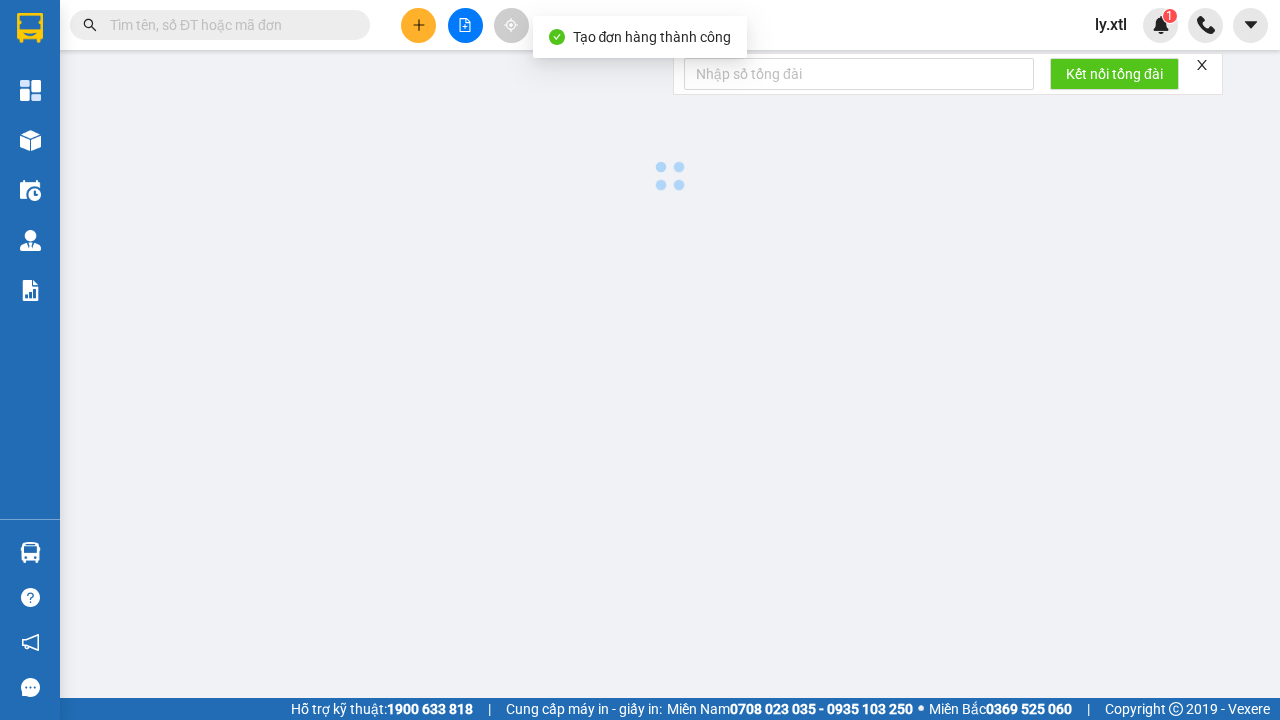 scroll, scrollTop: 0, scrollLeft: 0, axis: both 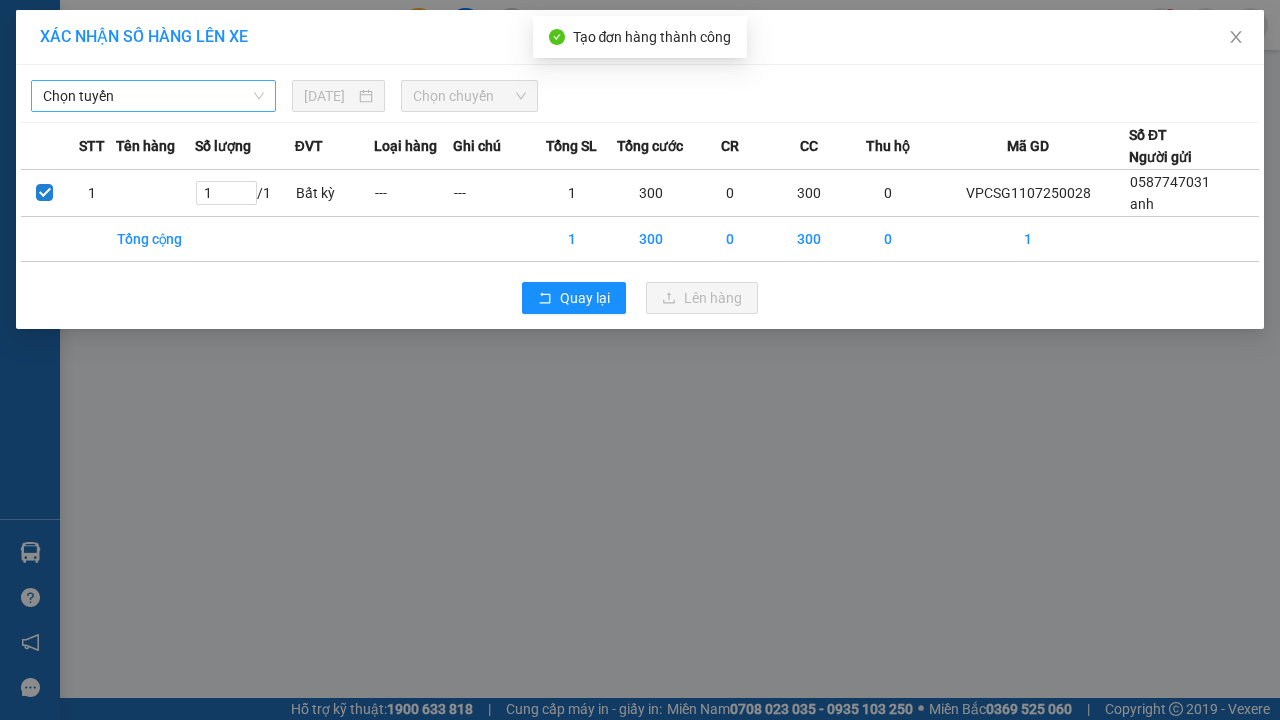 click on "Chọn tuyến" at bounding box center (153, 96) 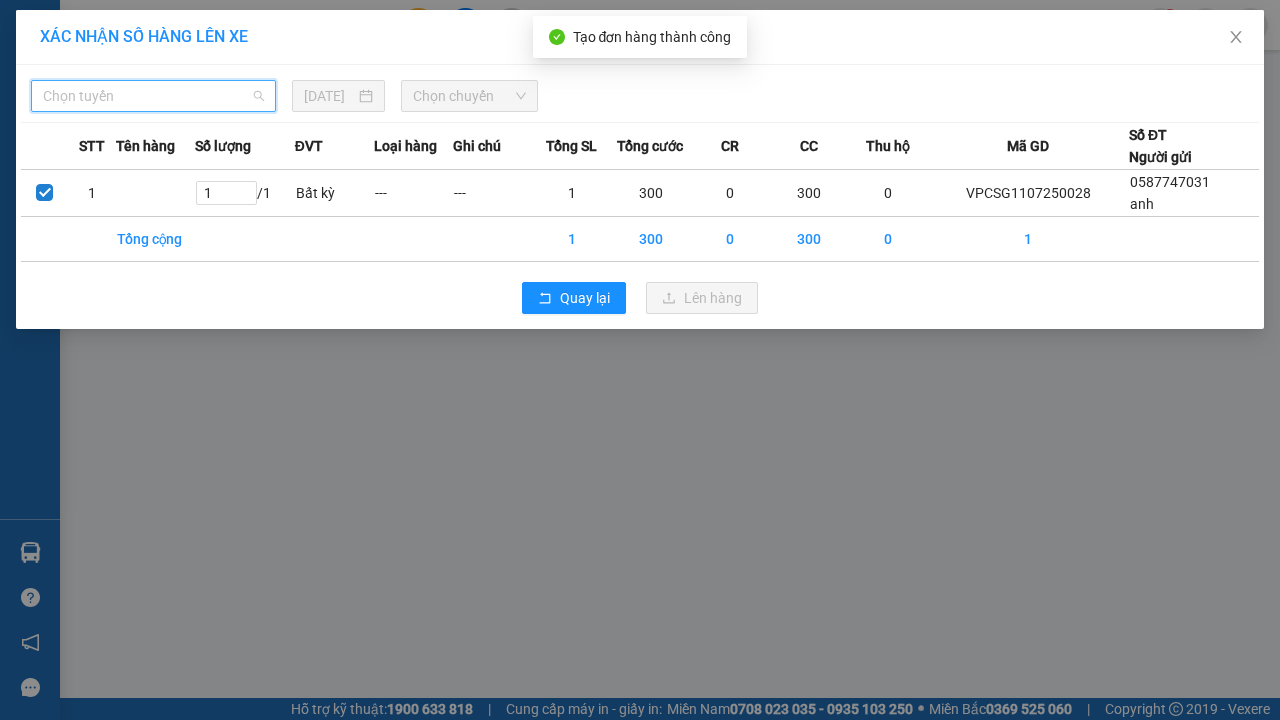 click on "LHP - ĐBP - [PERSON_NAME] - [GEOGRAPHIC_DATA]" at bounding box center [153, 328] 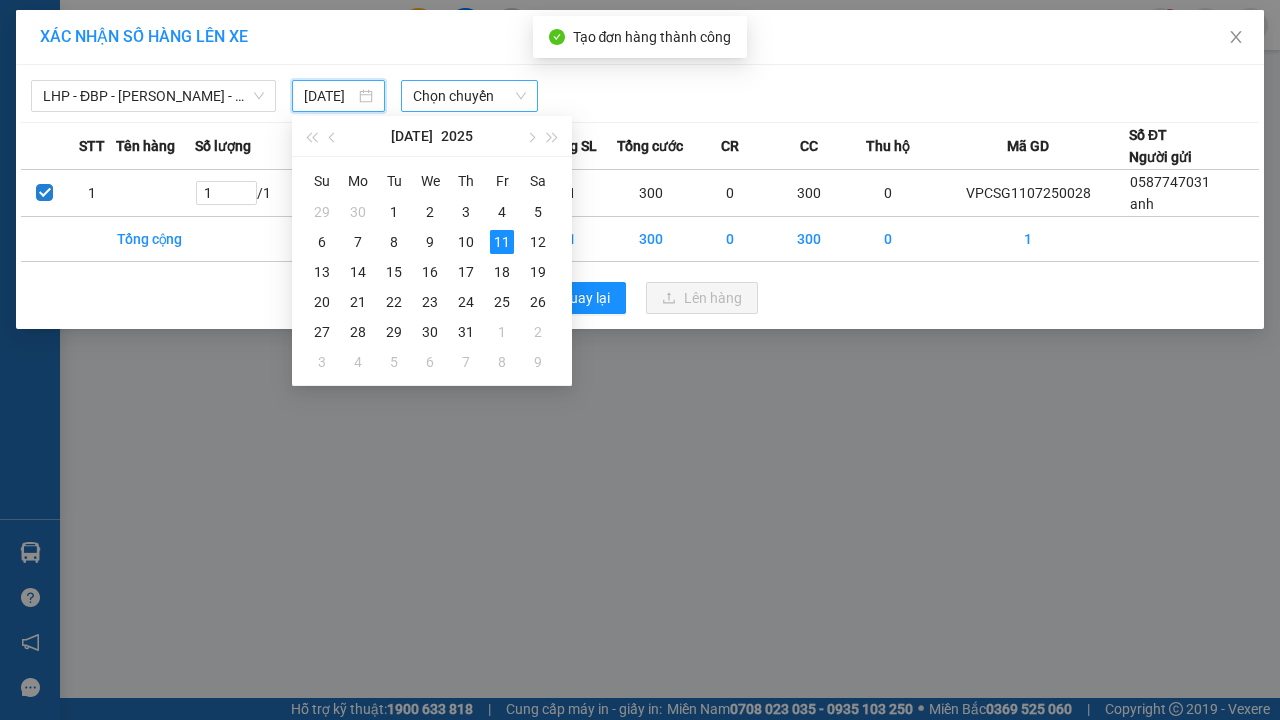 click on "11" at bounding box center (502, 242) 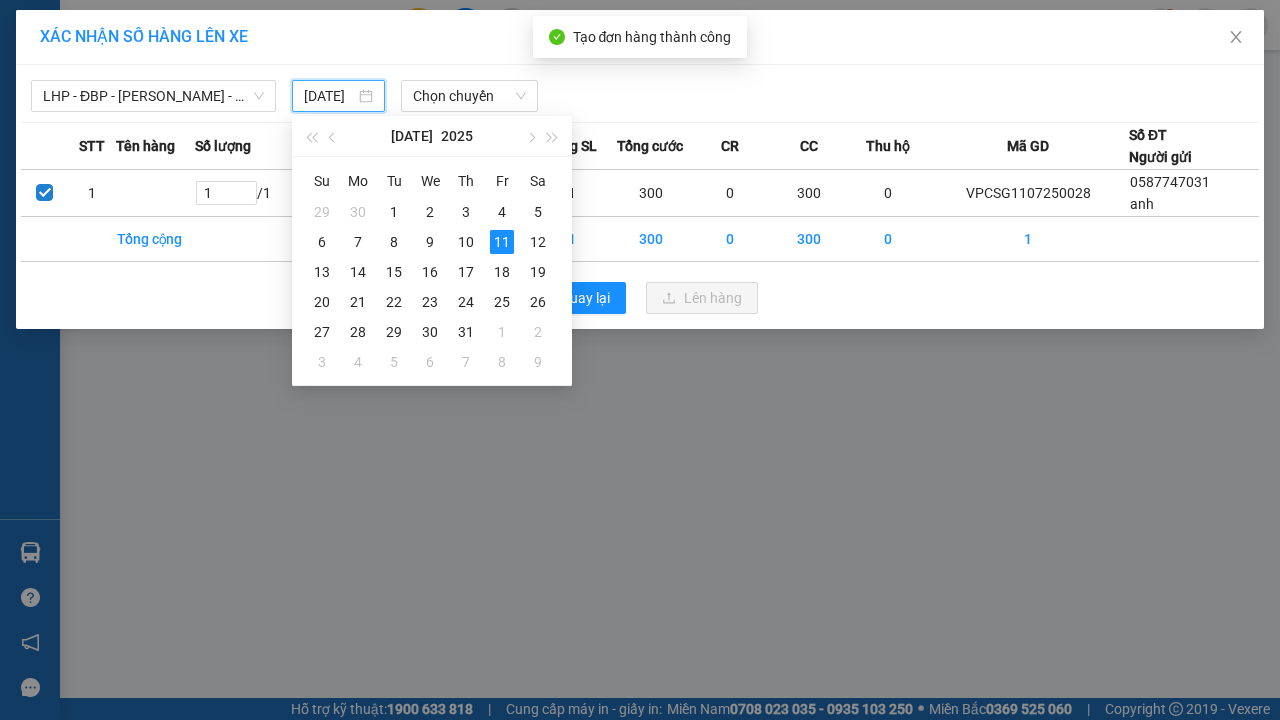 click on "Lên hàng" at bounding box center [713, 298] 